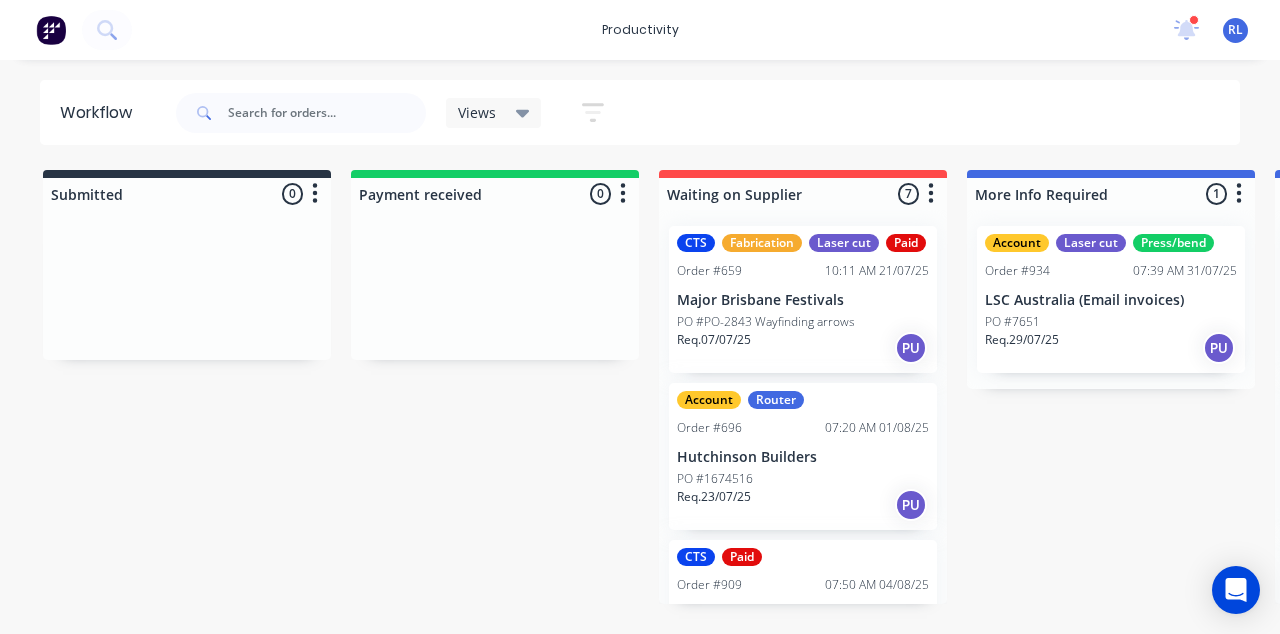 scroll, scrollTop: 0, scrollLeft: 0, axis: both 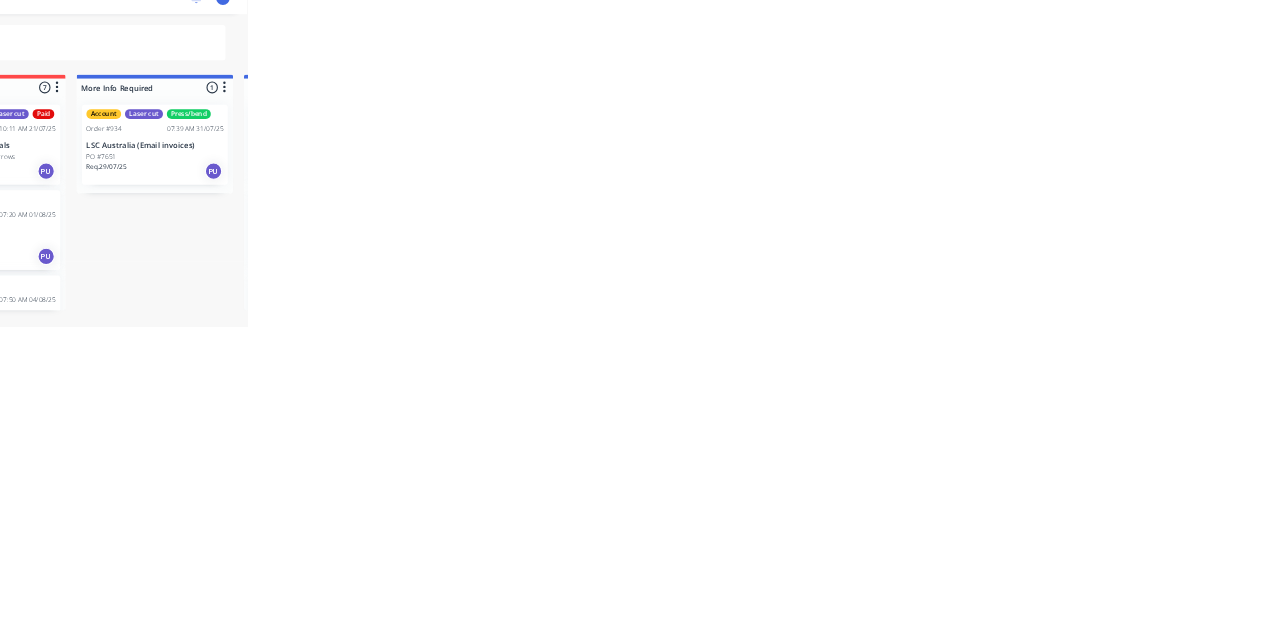 click on "Req. 07/08/25 PU" at bounding box center (2035, 657) 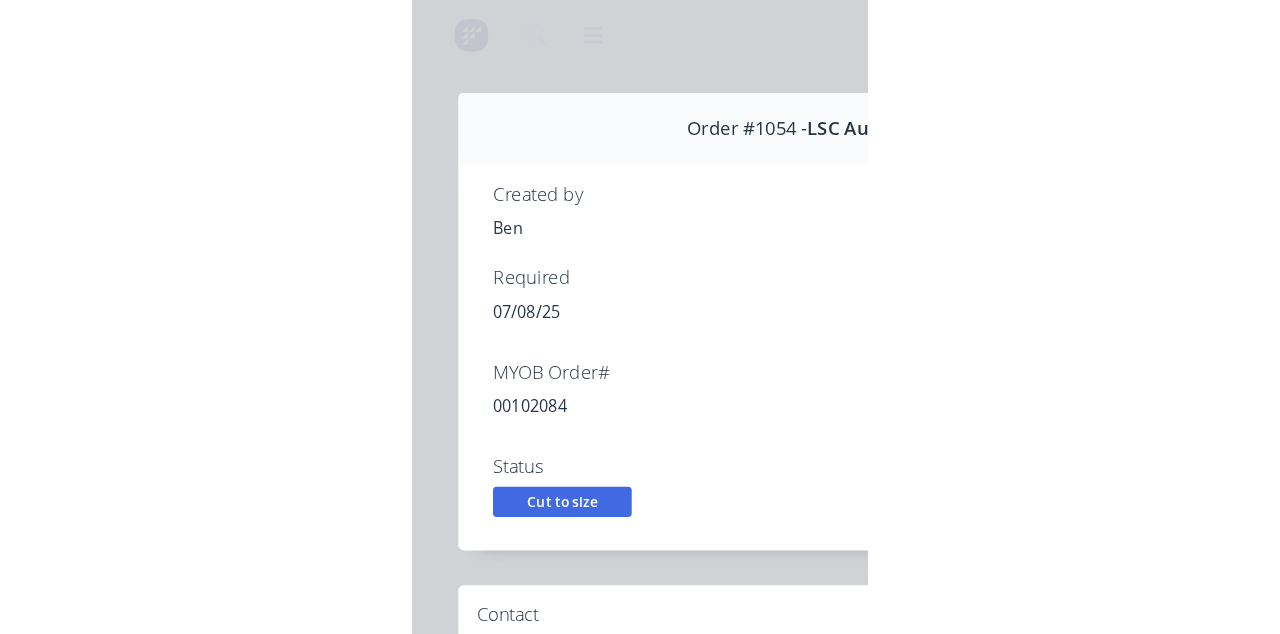 scroll, scrollTop: 333, scrollLeft: 0, axis: vertical 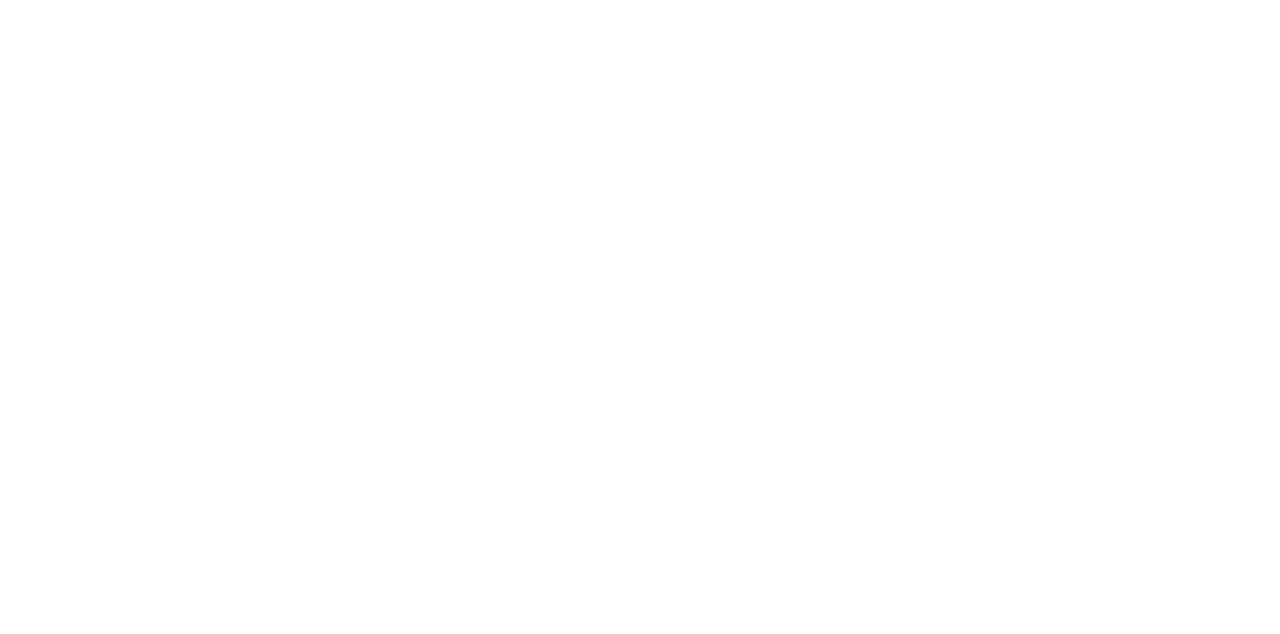 click on "Collaborate" at bounding box center (169, 175) 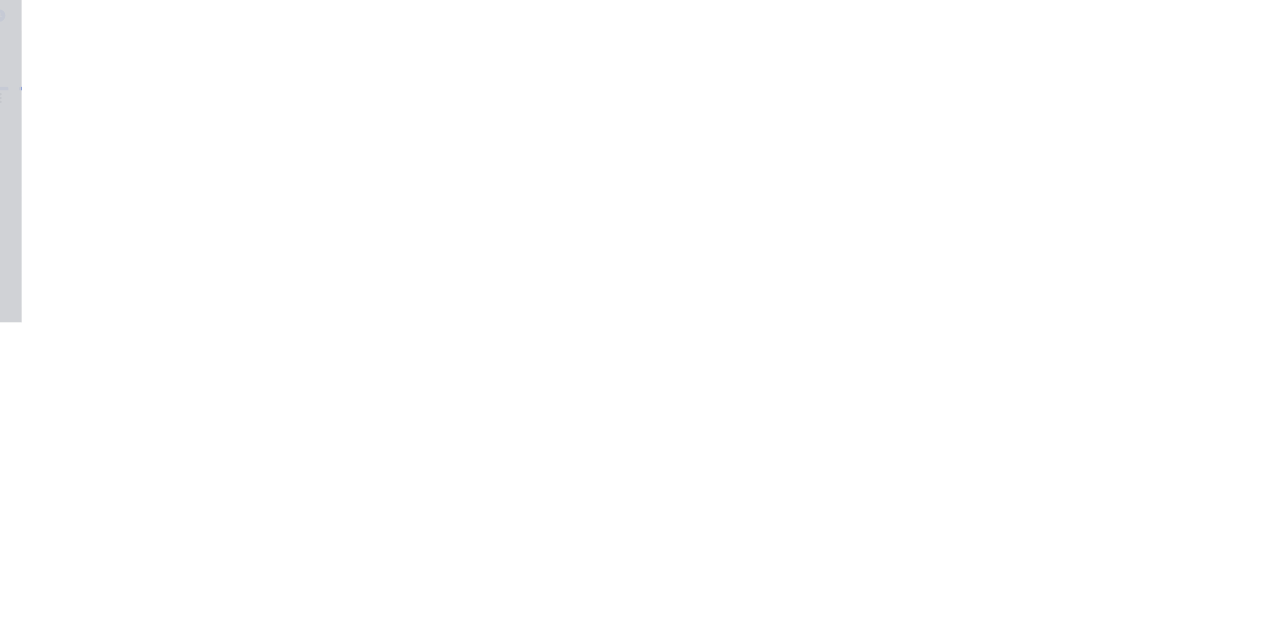 click on "Close" at bounding box center (1033, 111) 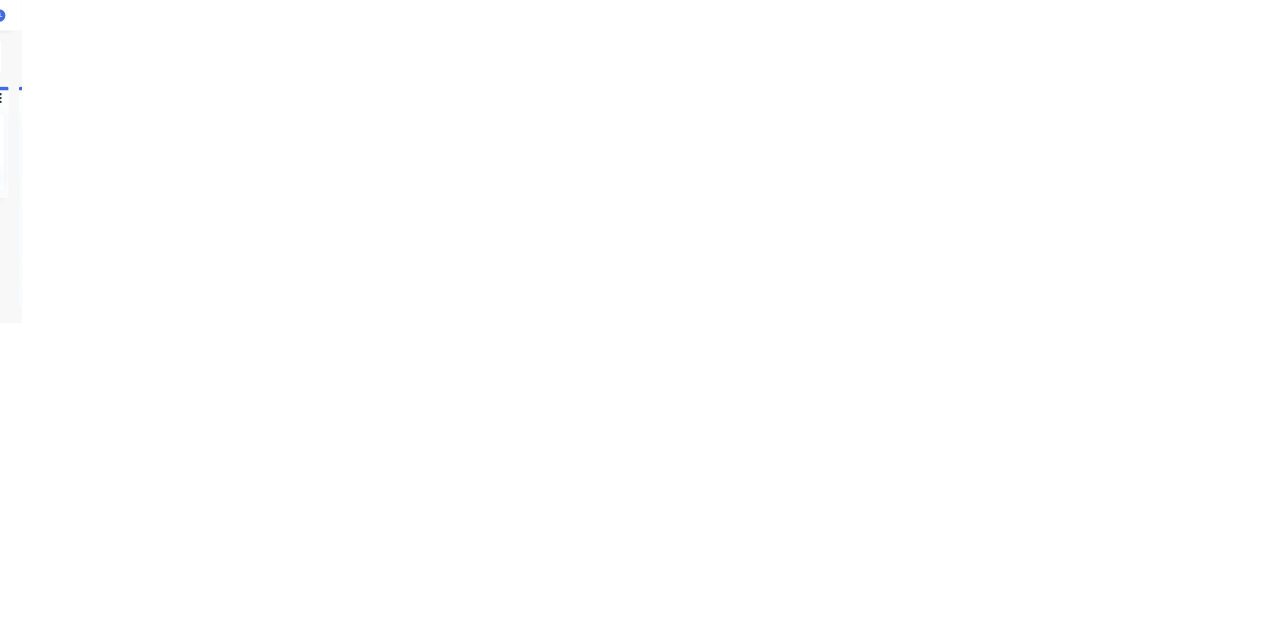 scroll, scrollTop: 656, scrollLeft: 0, axis: vertical 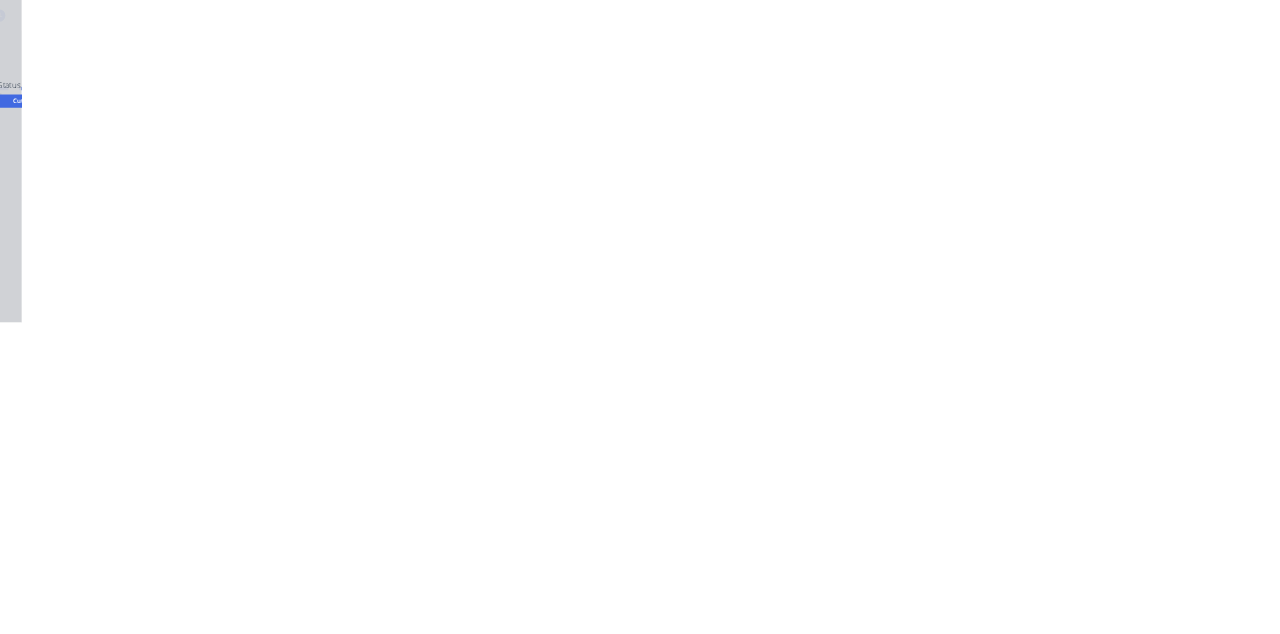 click on "Close" at bounding box center (1033, 111) 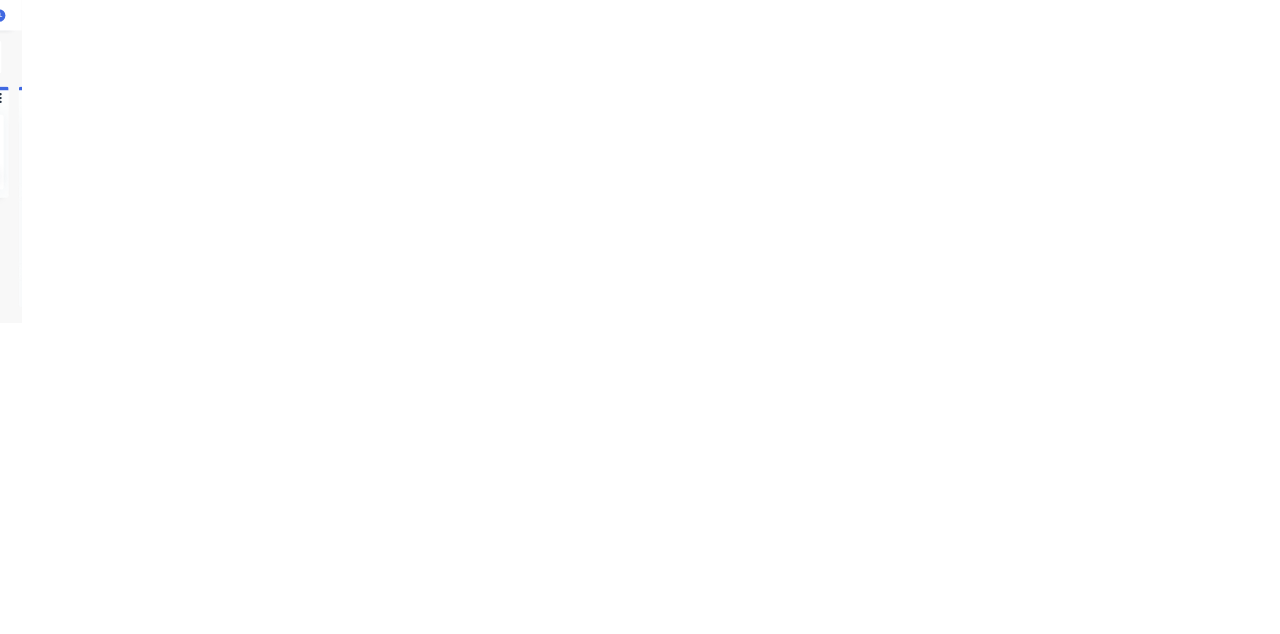 click on "Order #1018 08:19 AM 06/08/25" at bounding box center [2035, 267] 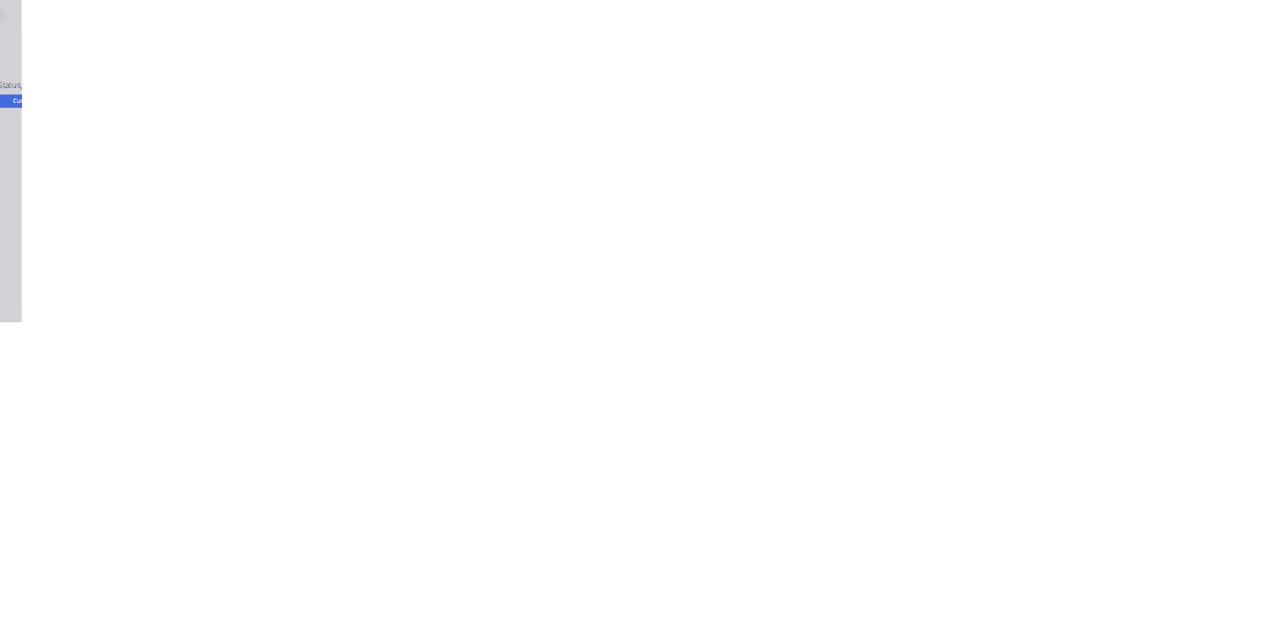 click on "Close" at bounding box center (1033, 111) 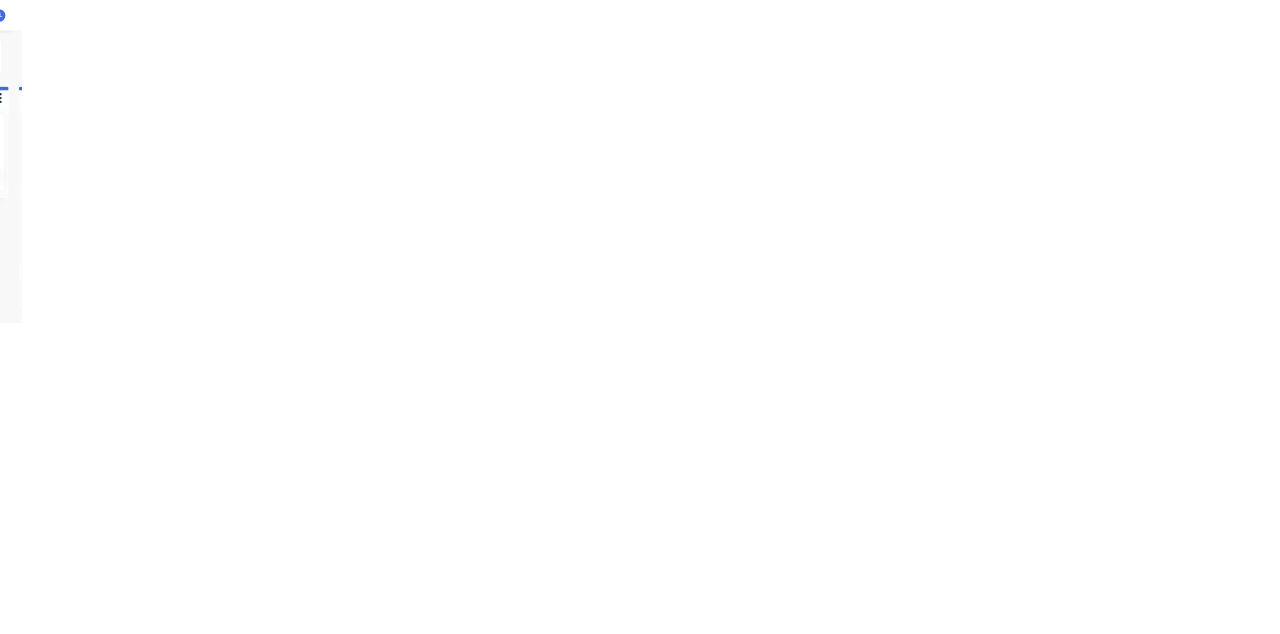click on "Account CTS Order #1026 02:36 PM 05/08/25 Bait Mate  PO #Cut Sheet 1 Req. 05/08/25 Del" at bounding box center [2035, 452] 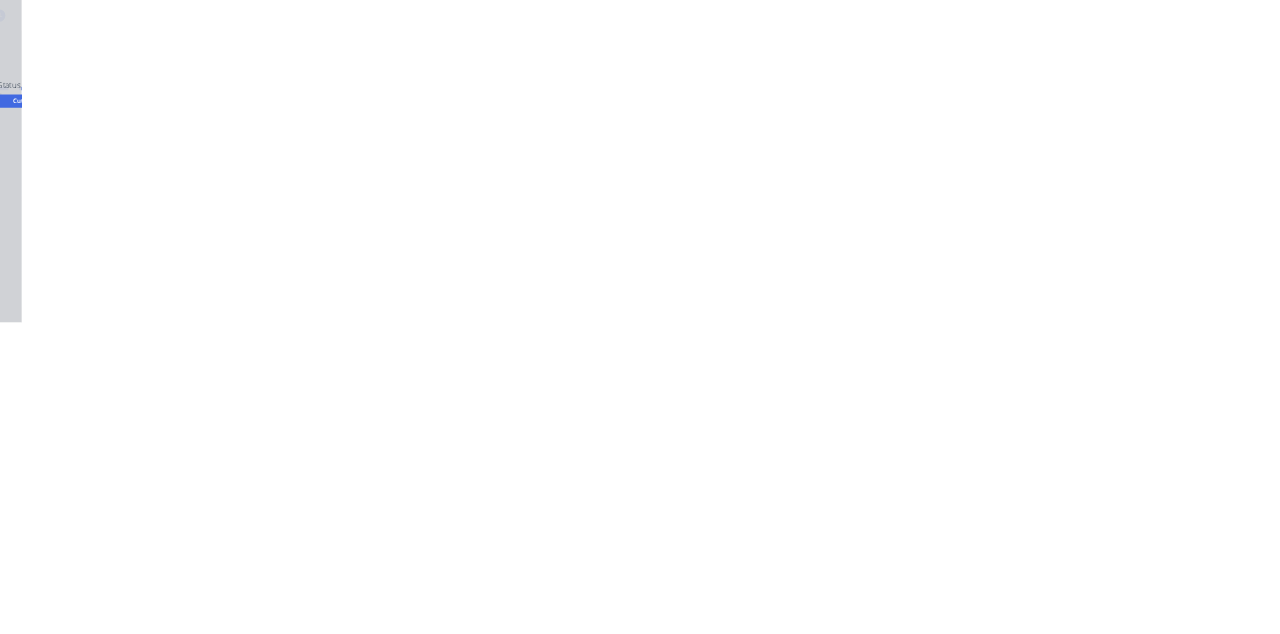 click on "Collaborate" at bounding box center [170, 175] 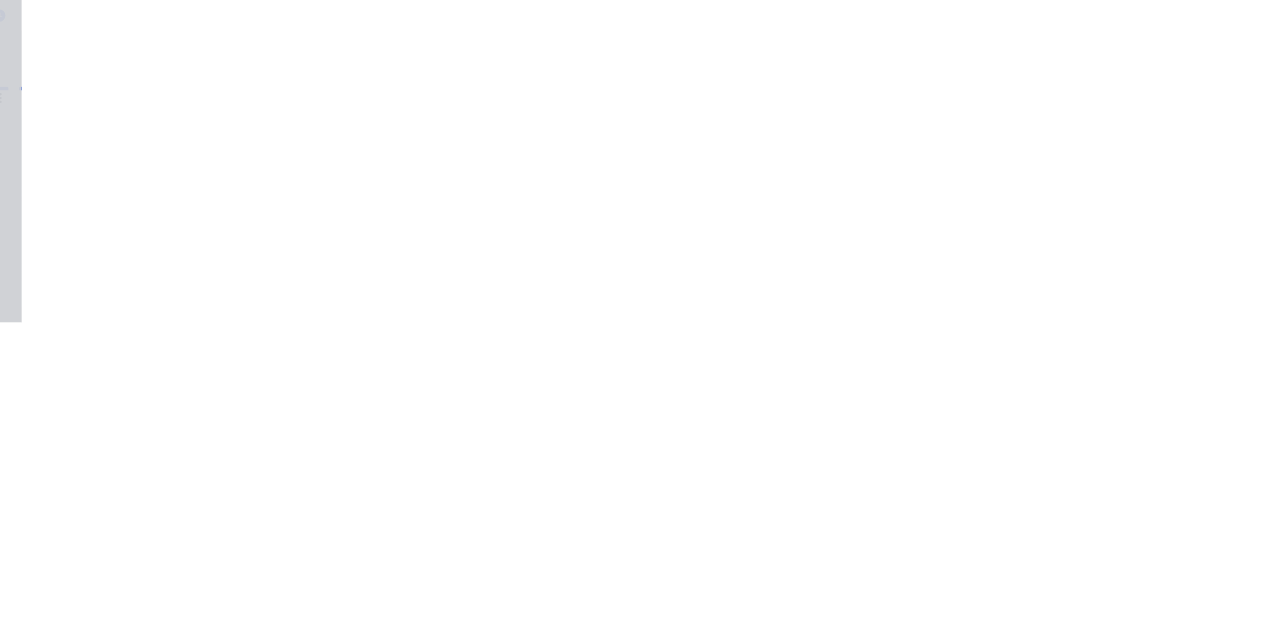 click at bounding box center (643, 578) 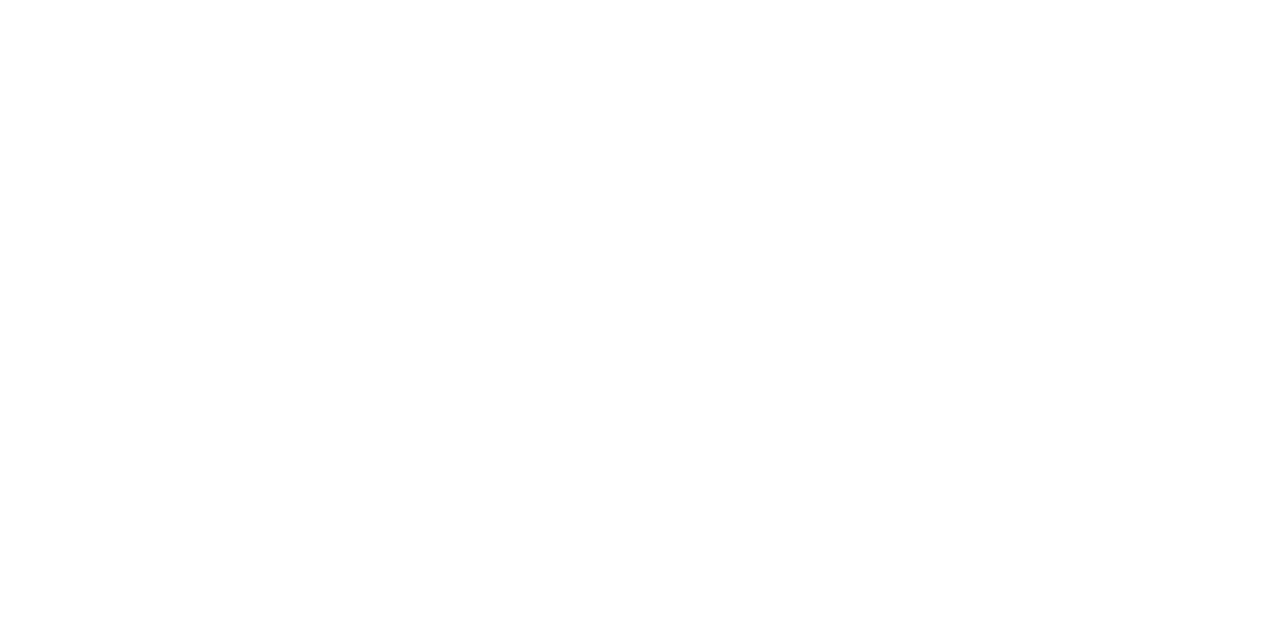 type 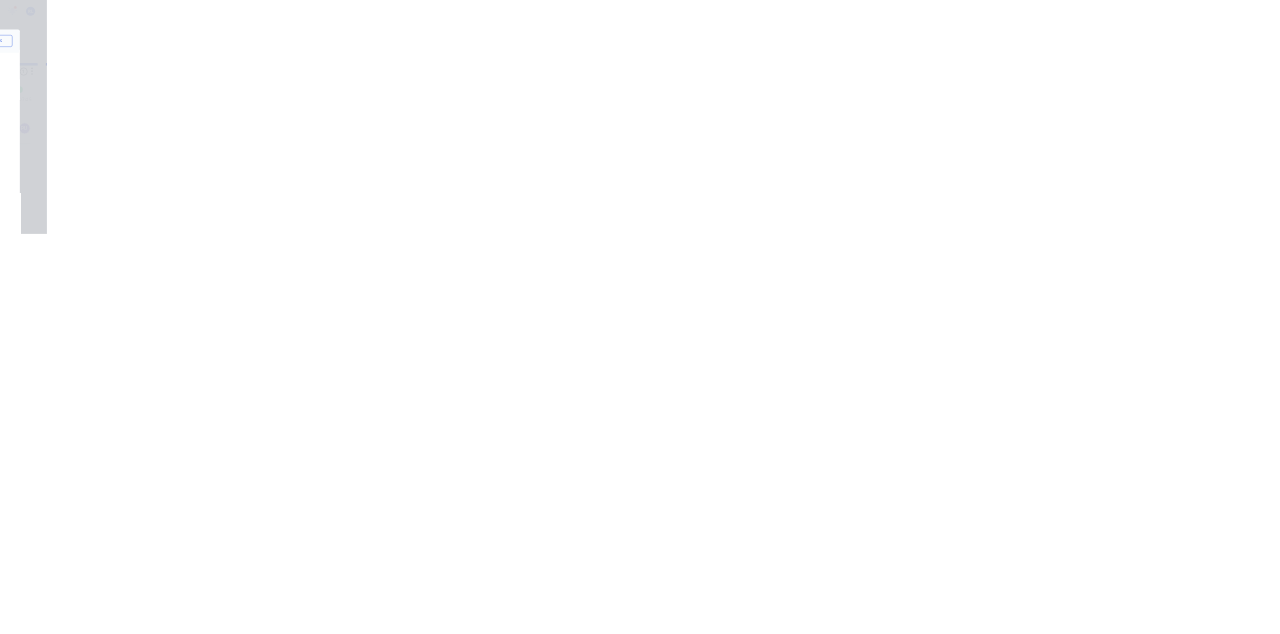scroll, scrollTop: 0, scrollLeft: 0, axis: both 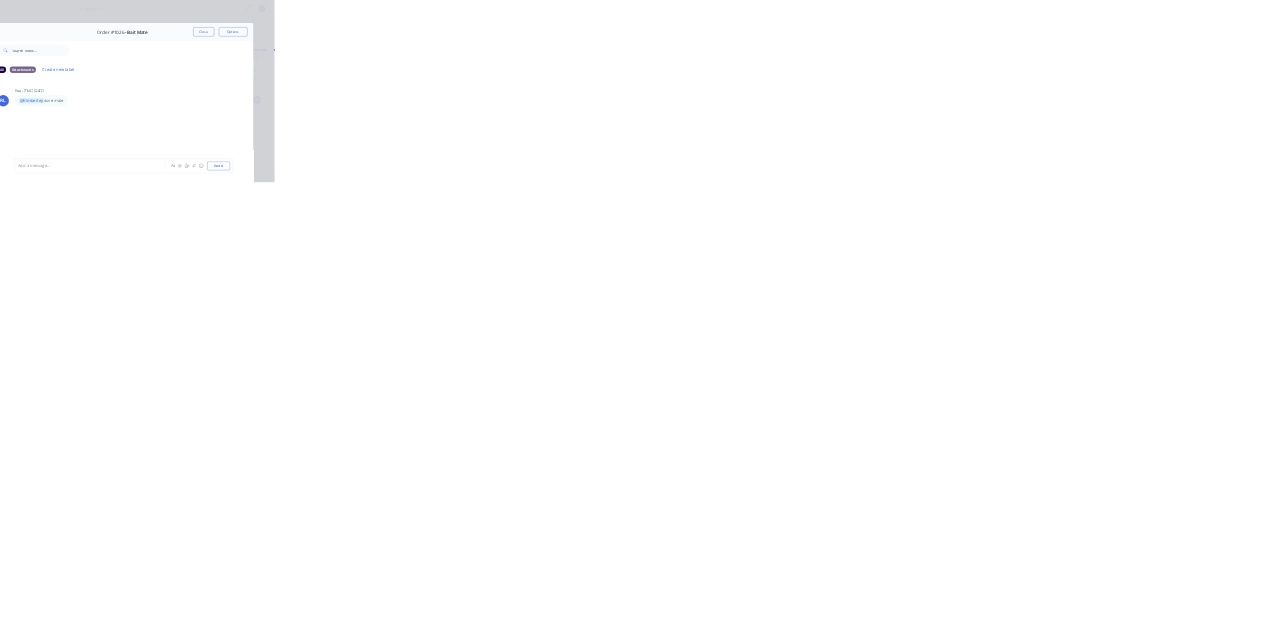 click on "Close" at bounding box center [1033, 111] 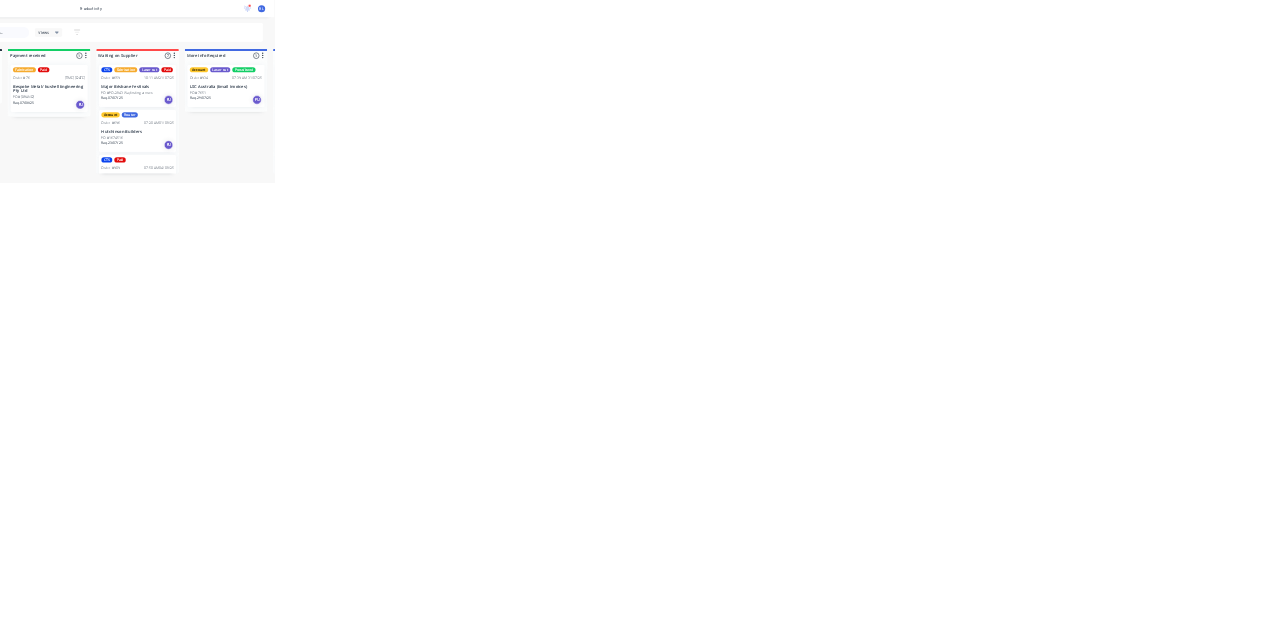 scroll, scrollTop: 500, scrollLeft: 0, axis: vertical 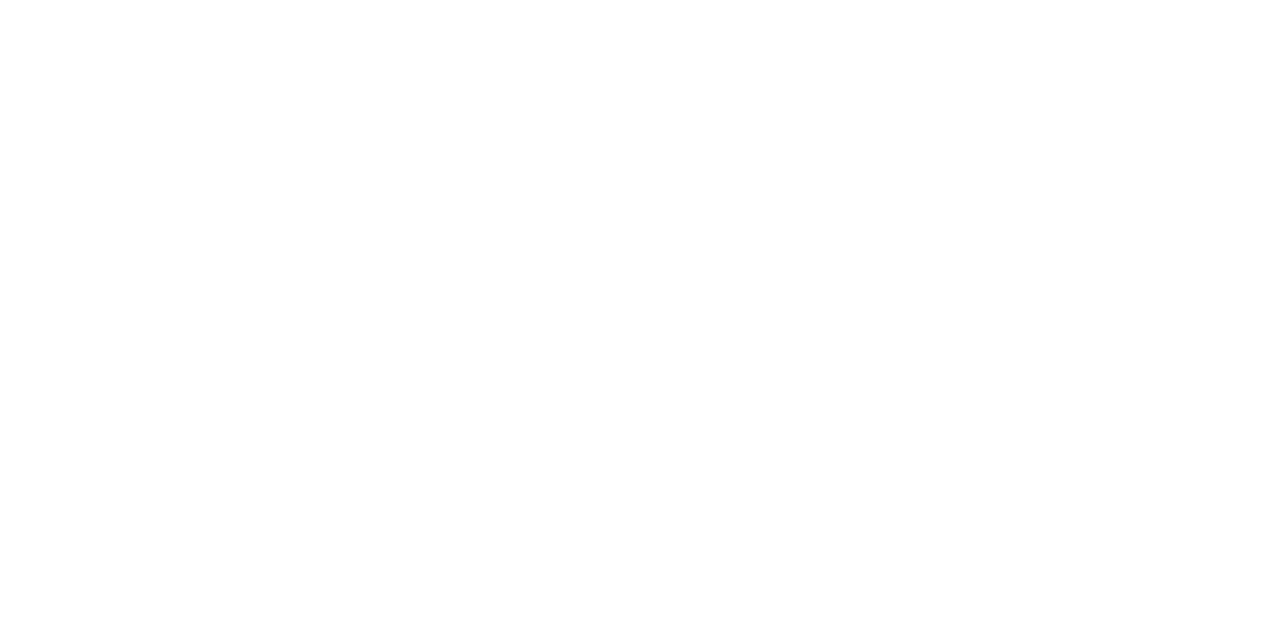 click on "PO #[NAME]" at bounding box center (2035, 631) 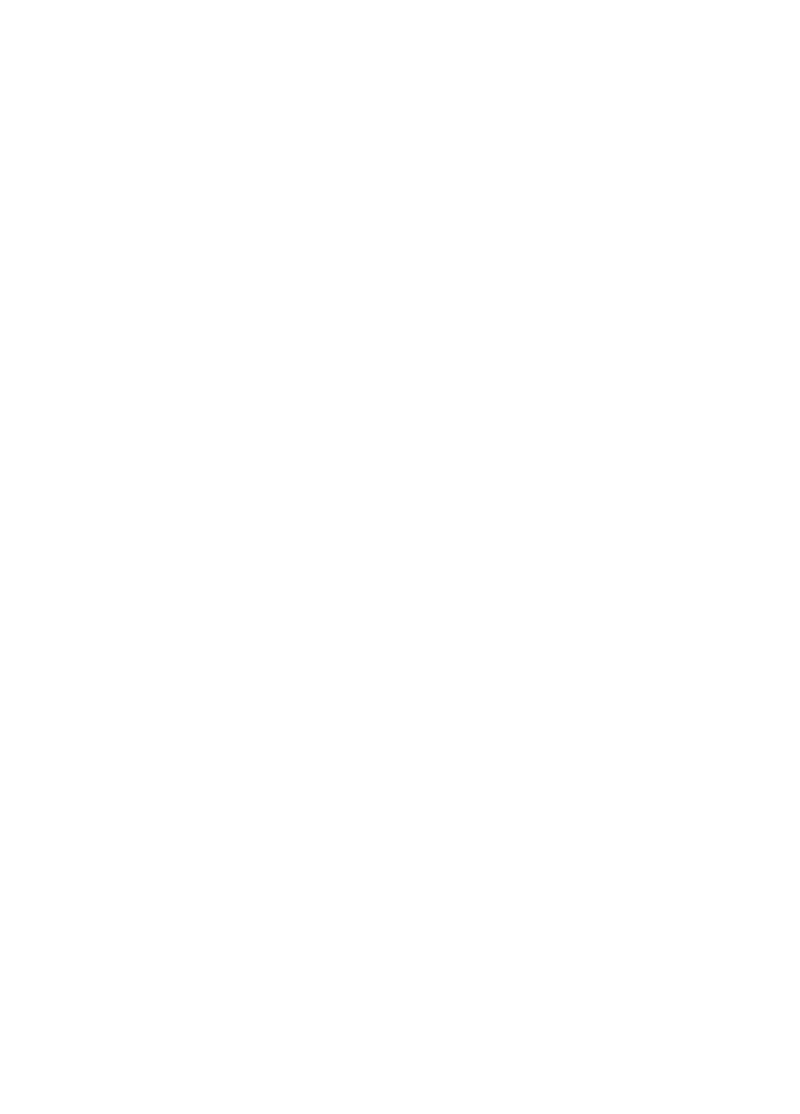 scroll, scrollTop: 0, scrollLeft: 0, axis: both 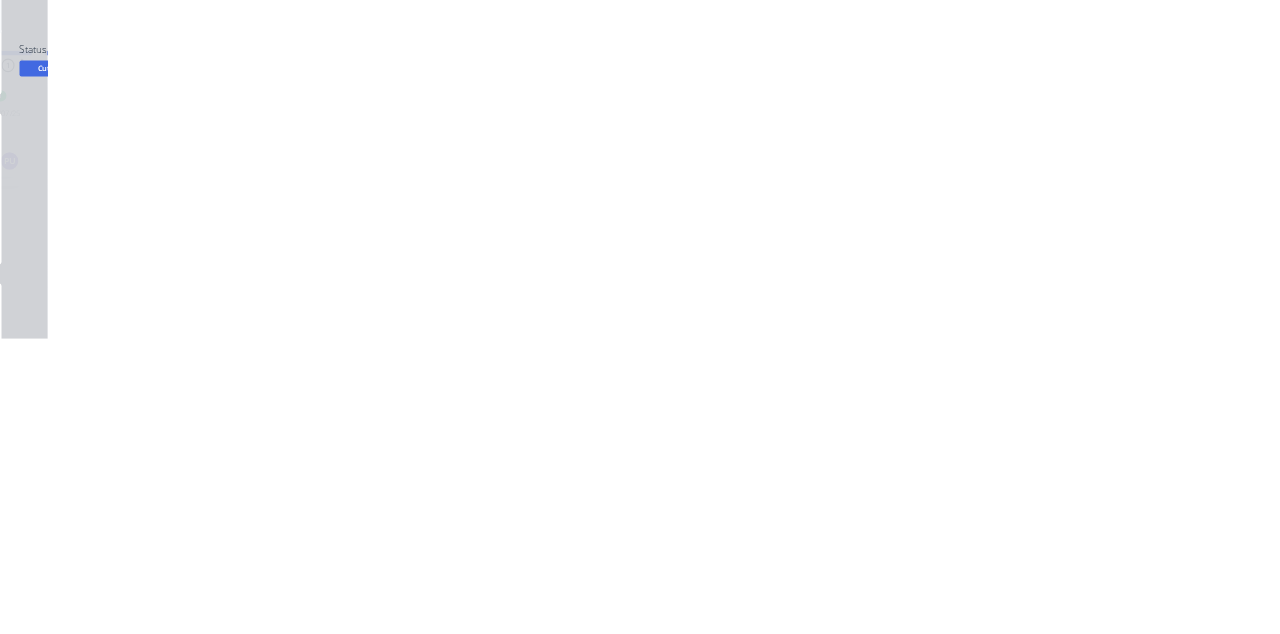 click on "Close" at bounding box center [1033, 111] 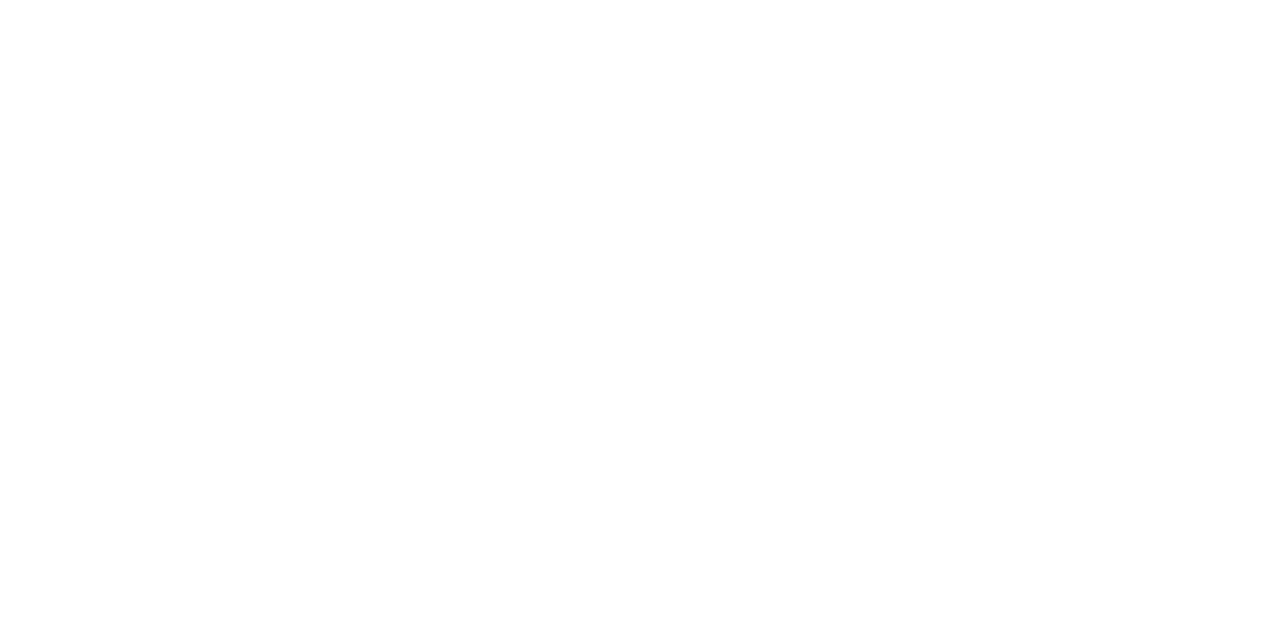 scroll, scrollTop: 500, scrollLeft: 0, axis: vertical 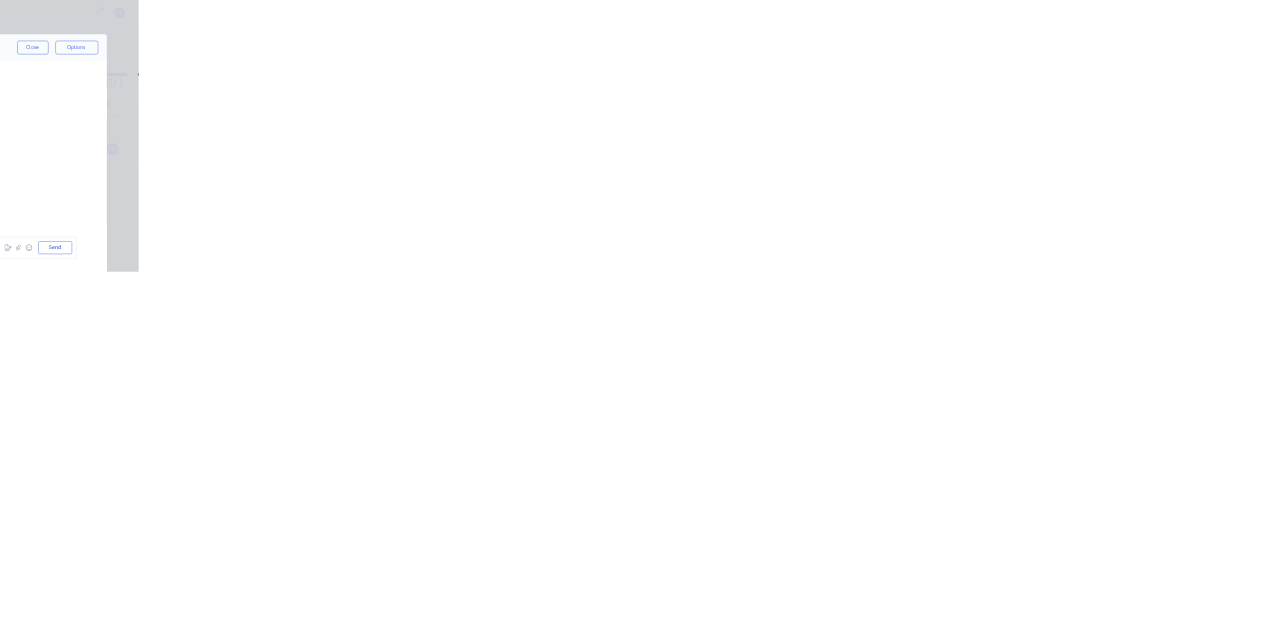 click on "Close" at bounding box center (1033, 111) 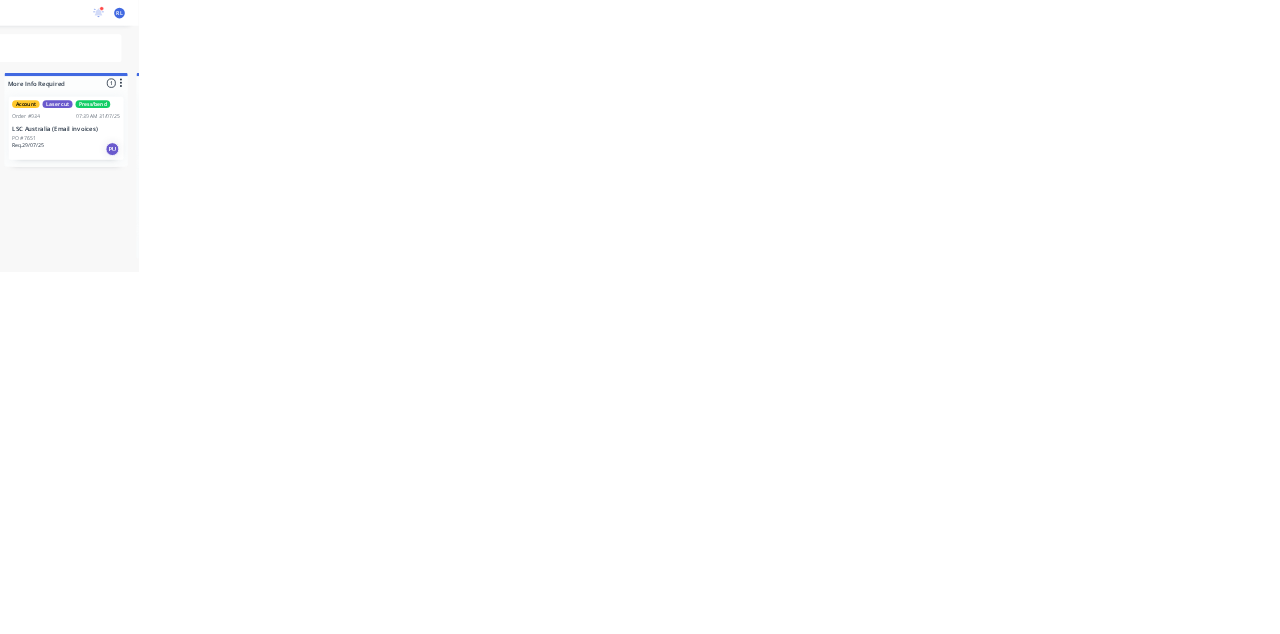 scroll, scrollTop: 342, scrollLeft: 0, axis: vertical 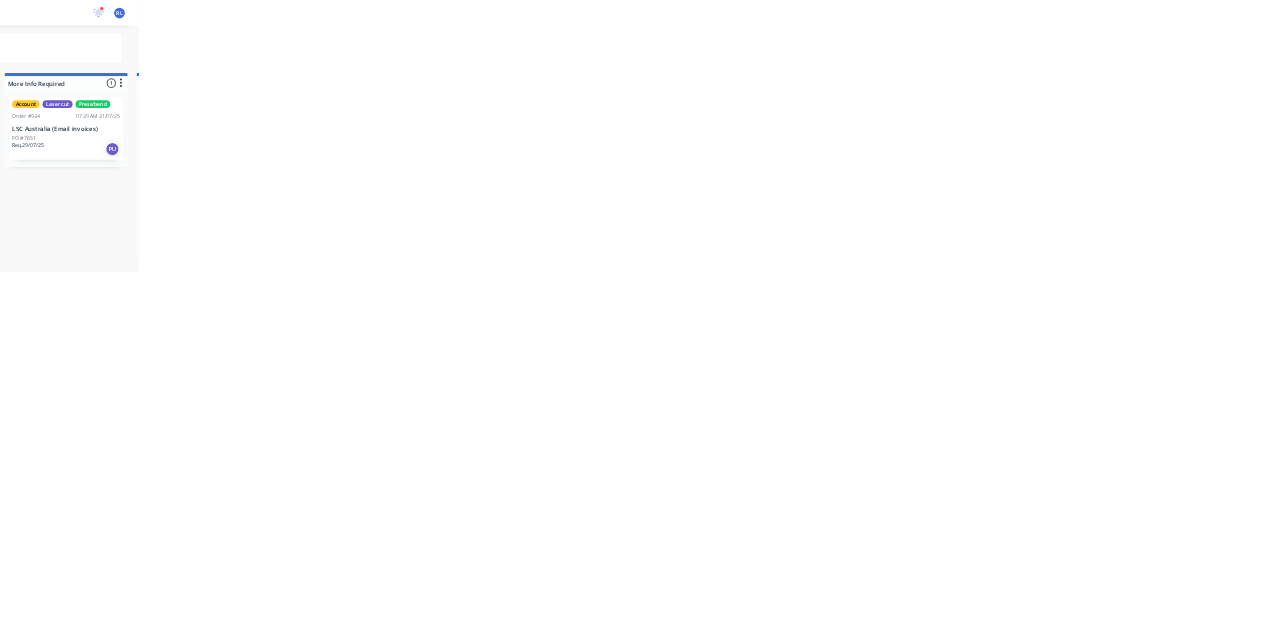 click on "PO #[NAME]" at bounding box center (2035, 475) 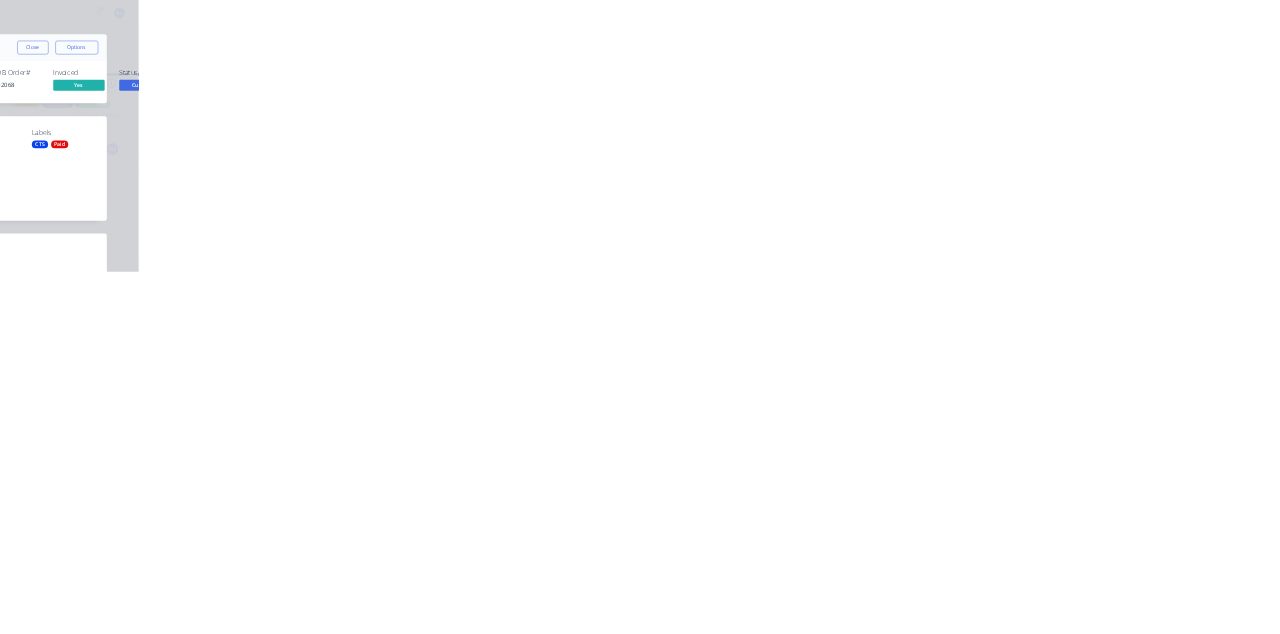 click on "Close" at bounding box center [1033, 111] 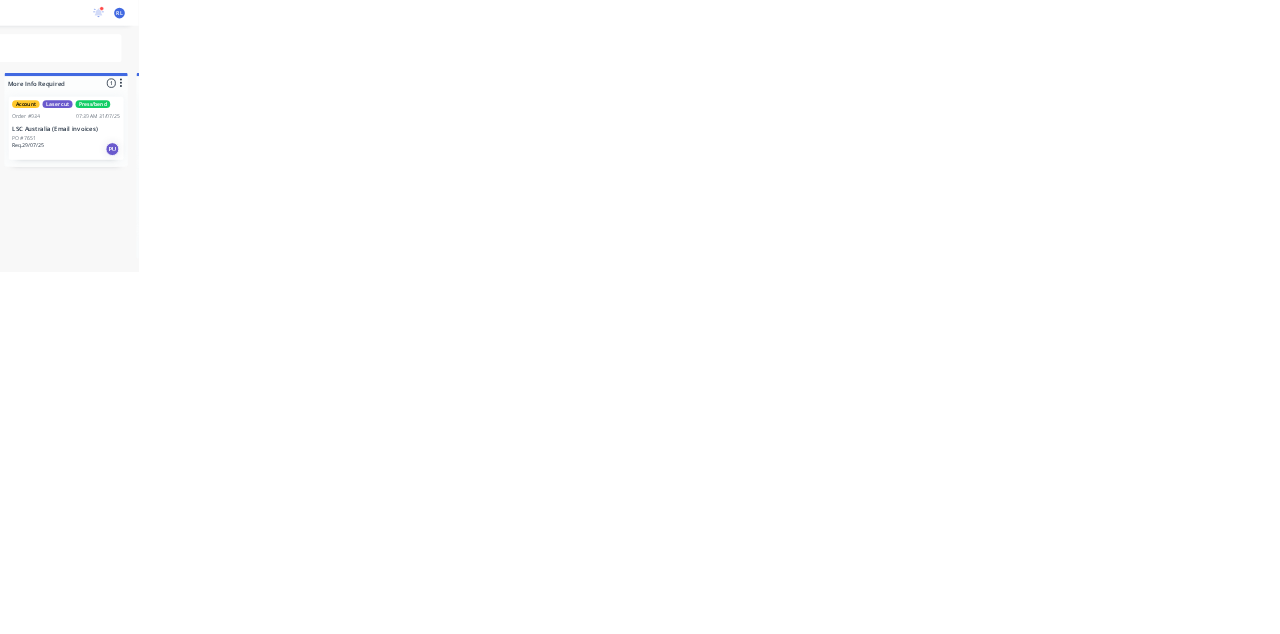 scroll, scrollTop: 0, scrollLeft: 0, axis: both 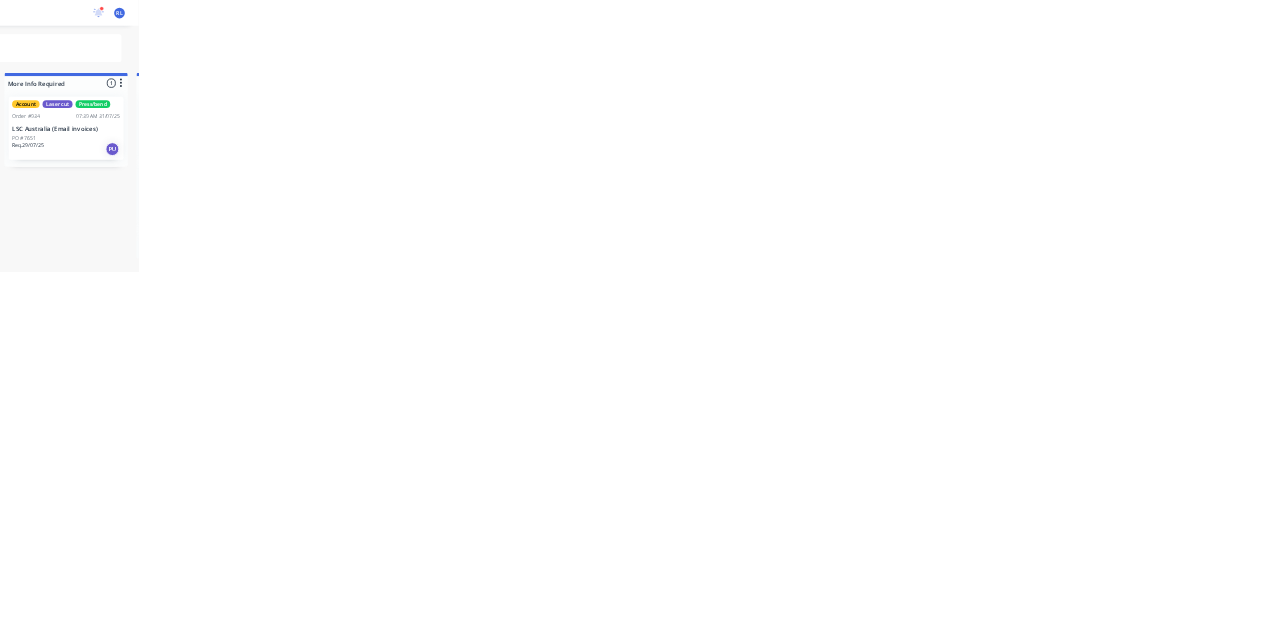 click on "CTS Paid Order #966 08:20 AM 06/08/25 Ready to Go Furniture PTY LTD PO #1826 Req. 05/08/25 Del" at bounding box center (2035, 638) 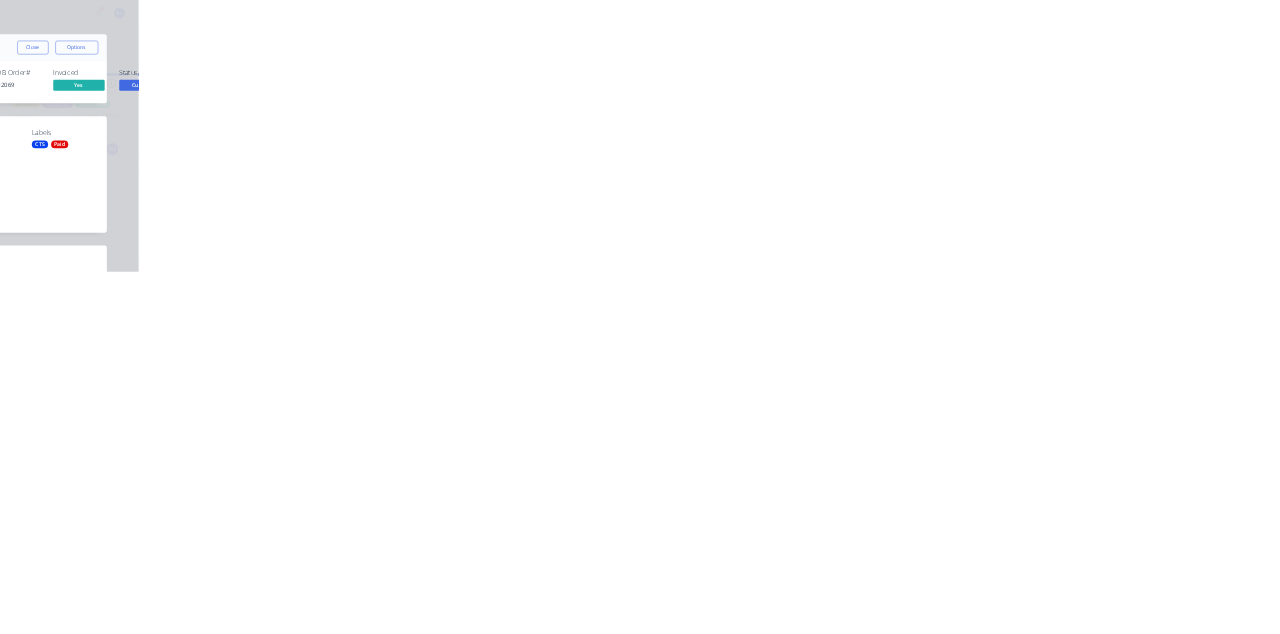 click on "Close" at bounding box center [1033, 111] 